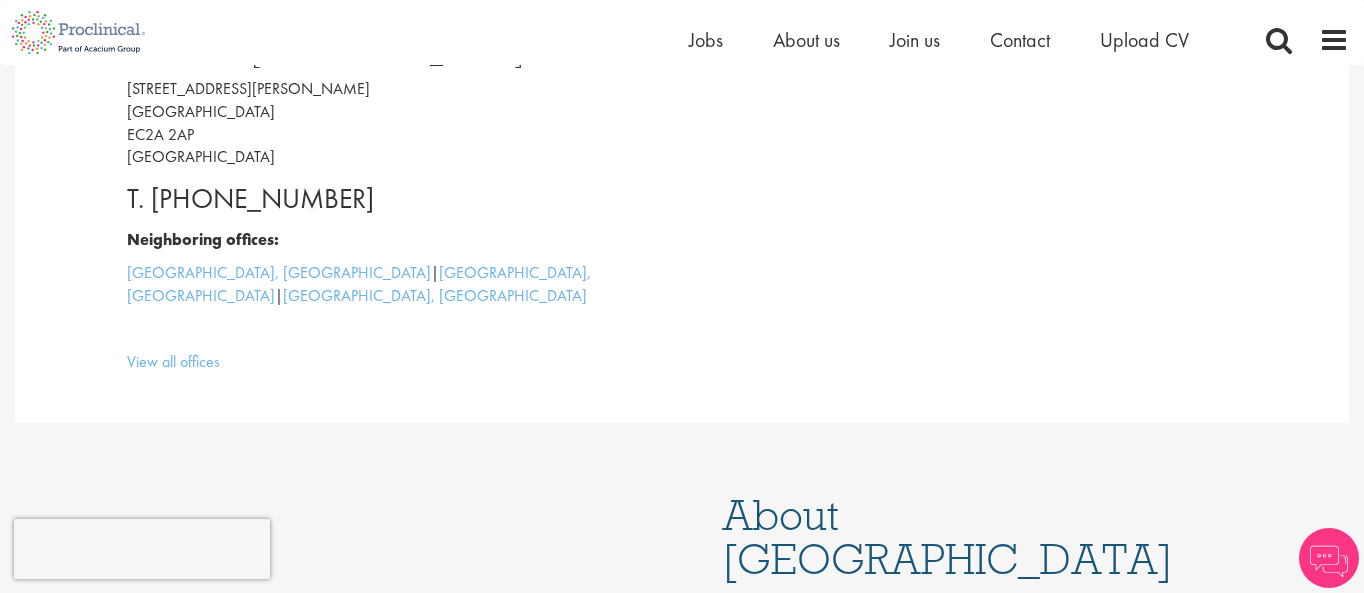 scroll, scrollTop: 621, scrollLeft: 0, axis: vertical 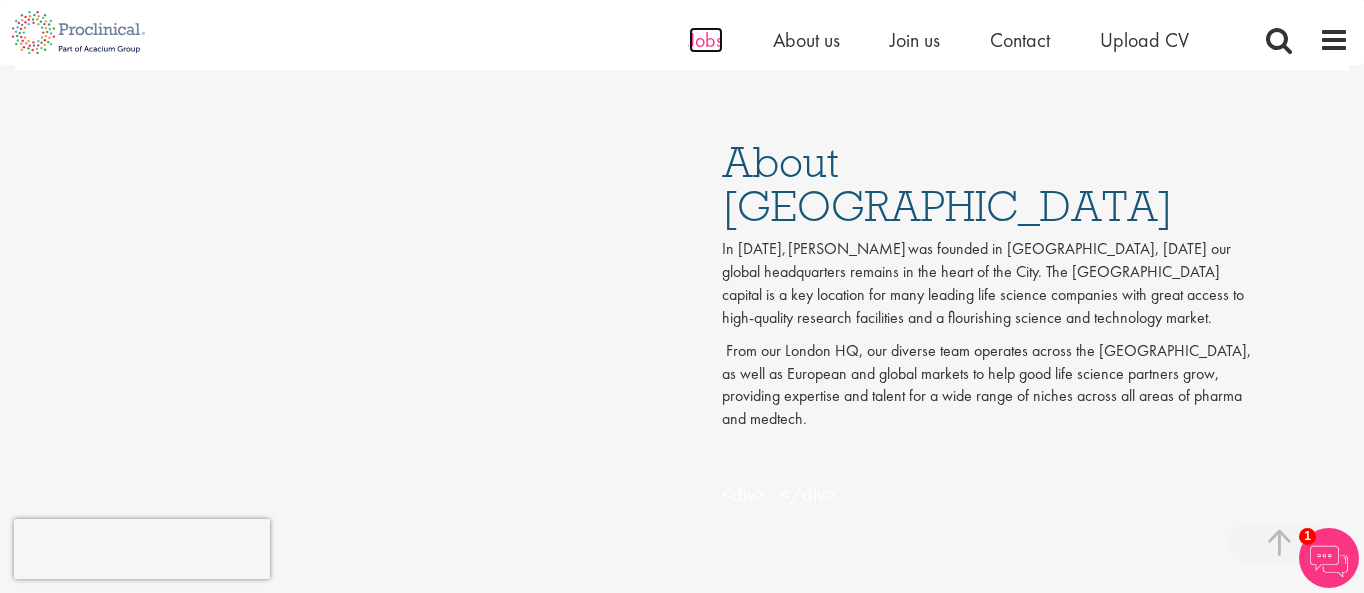 click on "Jobs" at bounding box center (706, 40) 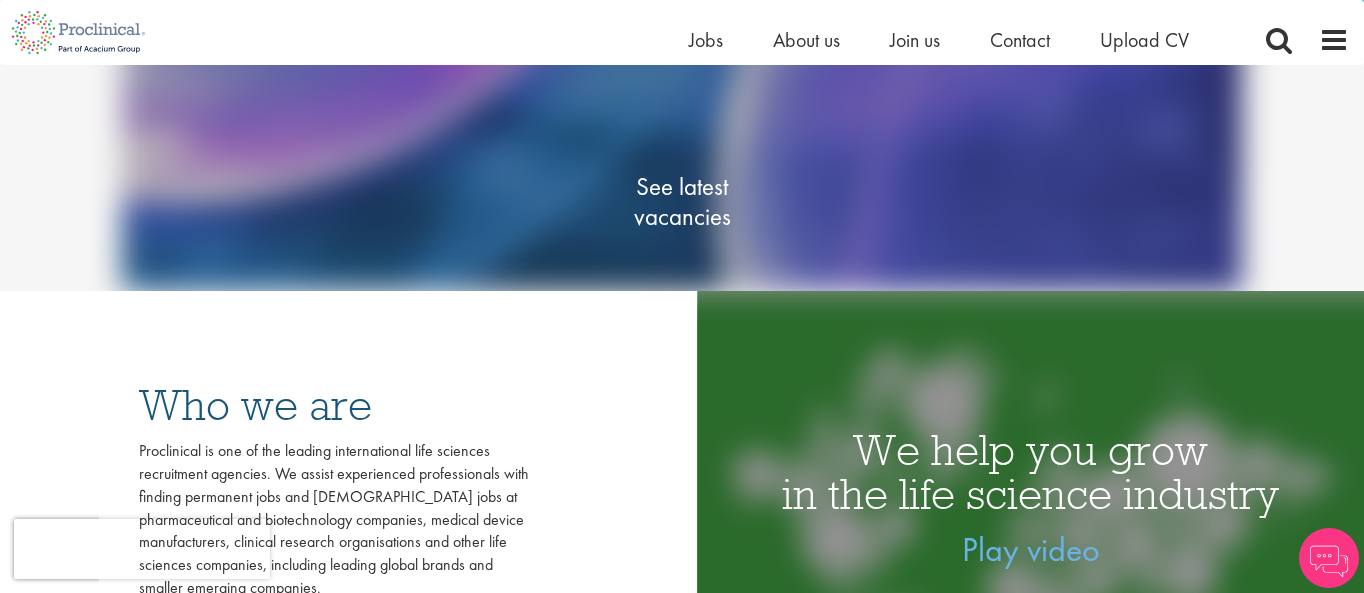 scroll, scrollTop: 267, scrollLeft: 0, axis: vertical 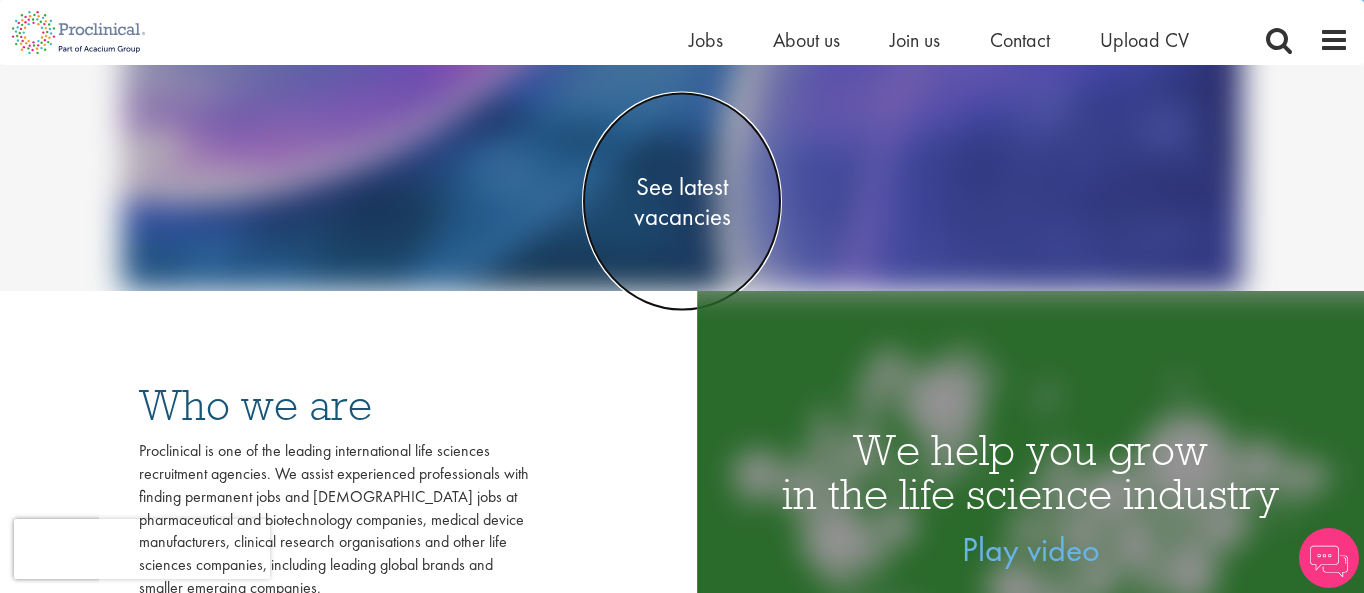 click on "See latest  vacancies" at bounding box center [682, 202] 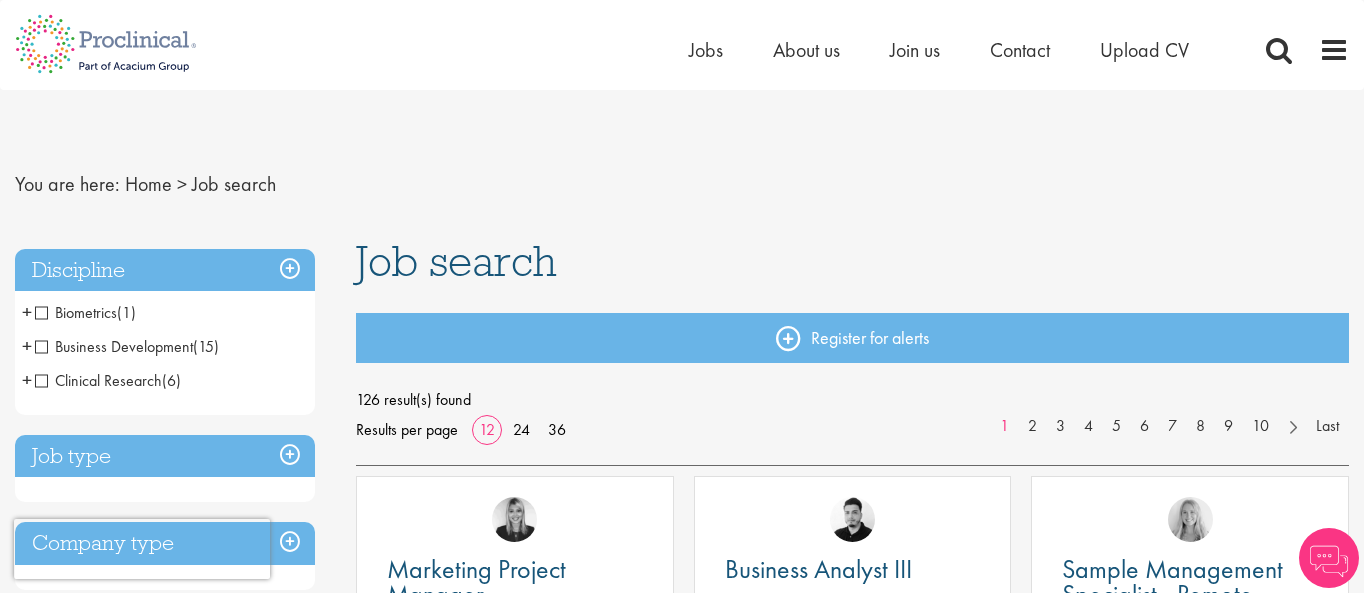 scroll, scrollTop: 0, scrollLeft: 0, axis: both 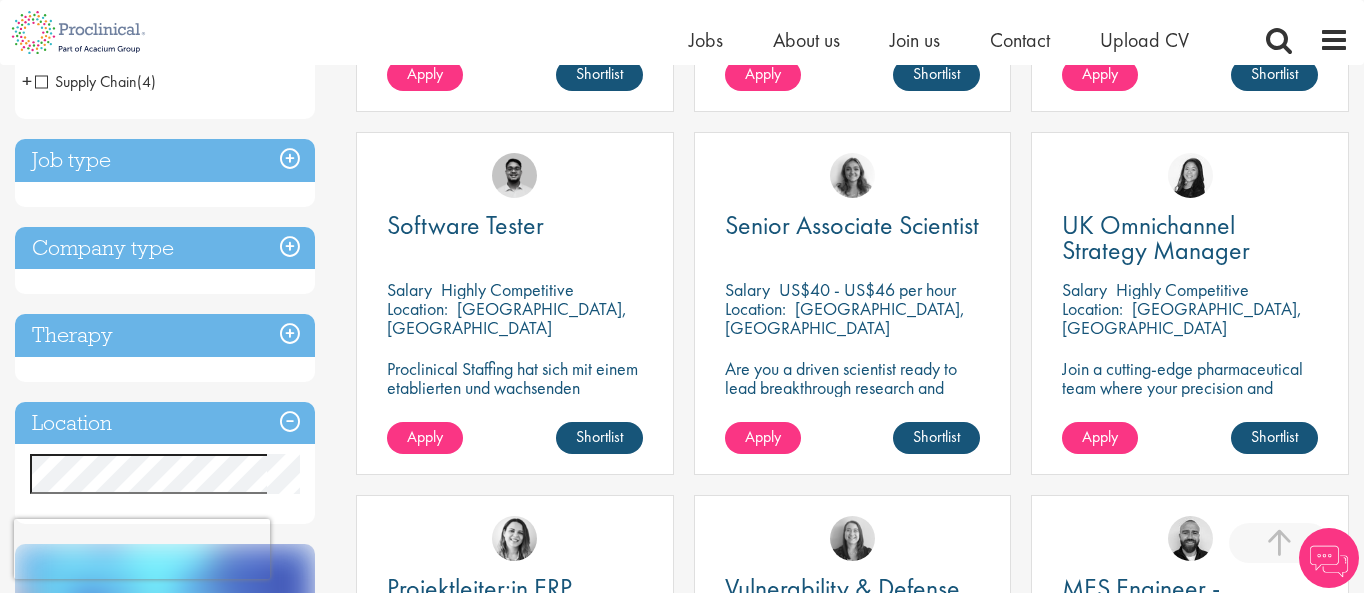 click on "Job type" at bounding box center [165, 160] 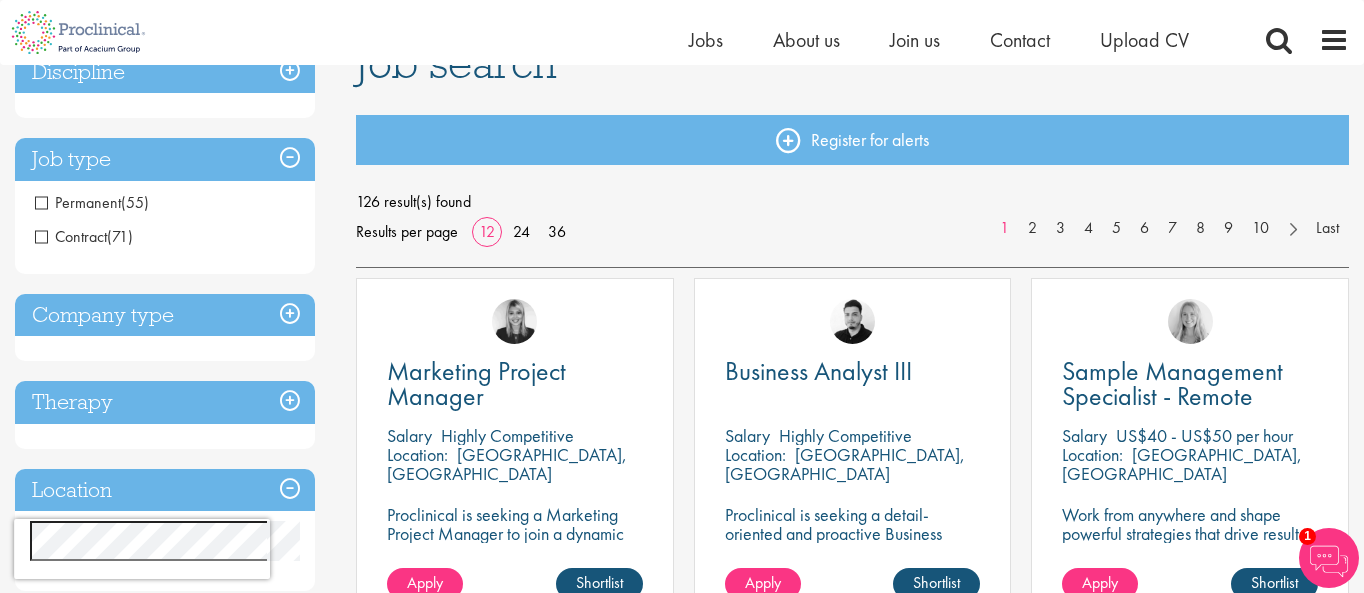 scroll, scrollTop: 162, scrollLeft: 0, axis: vertical 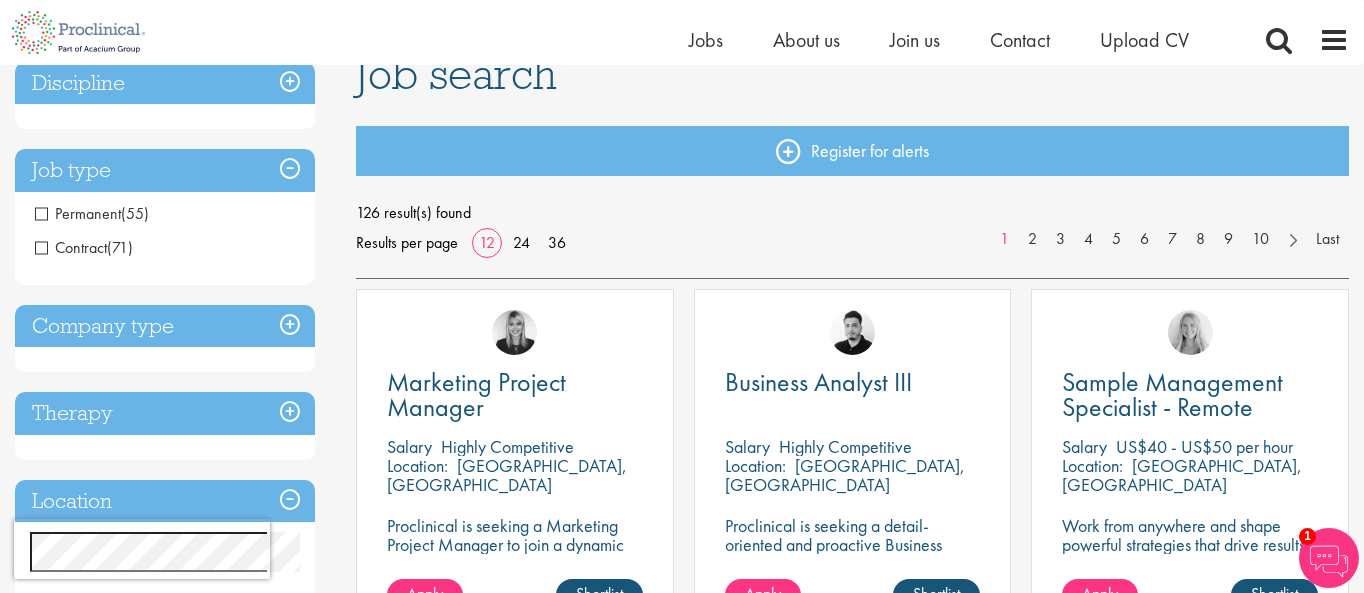 click on "Contract" at bounding box center [71, 247] 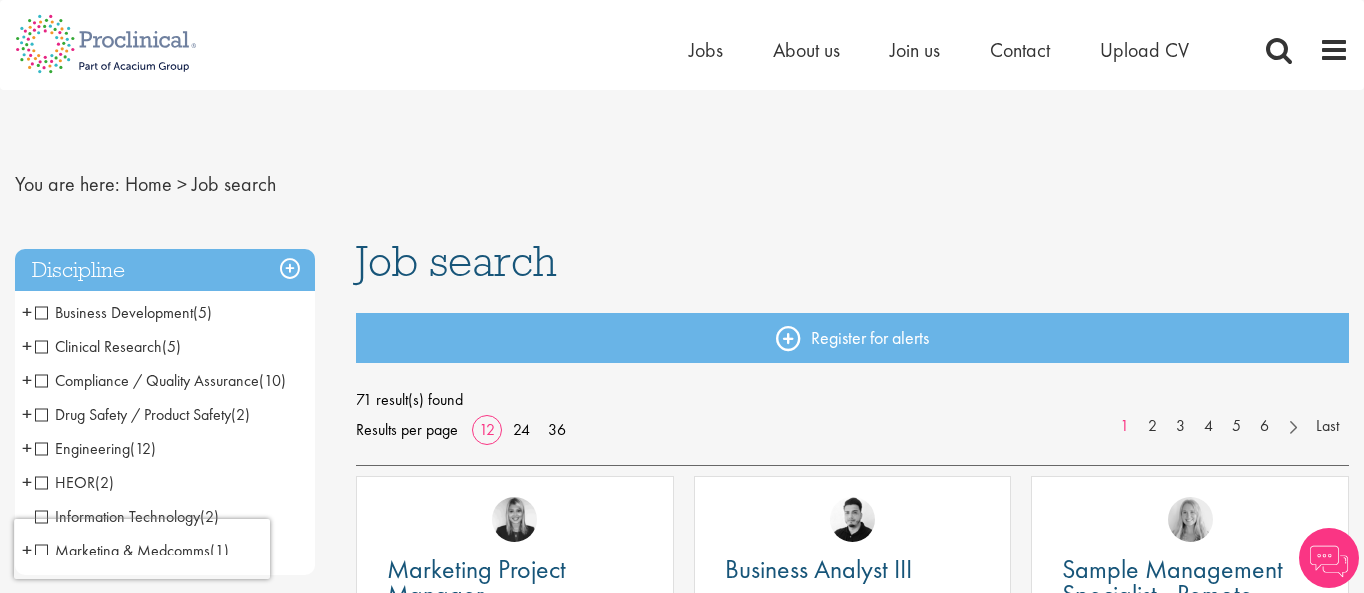 scroll, scrollTop: 0, scrollLeft: 0, axis: both 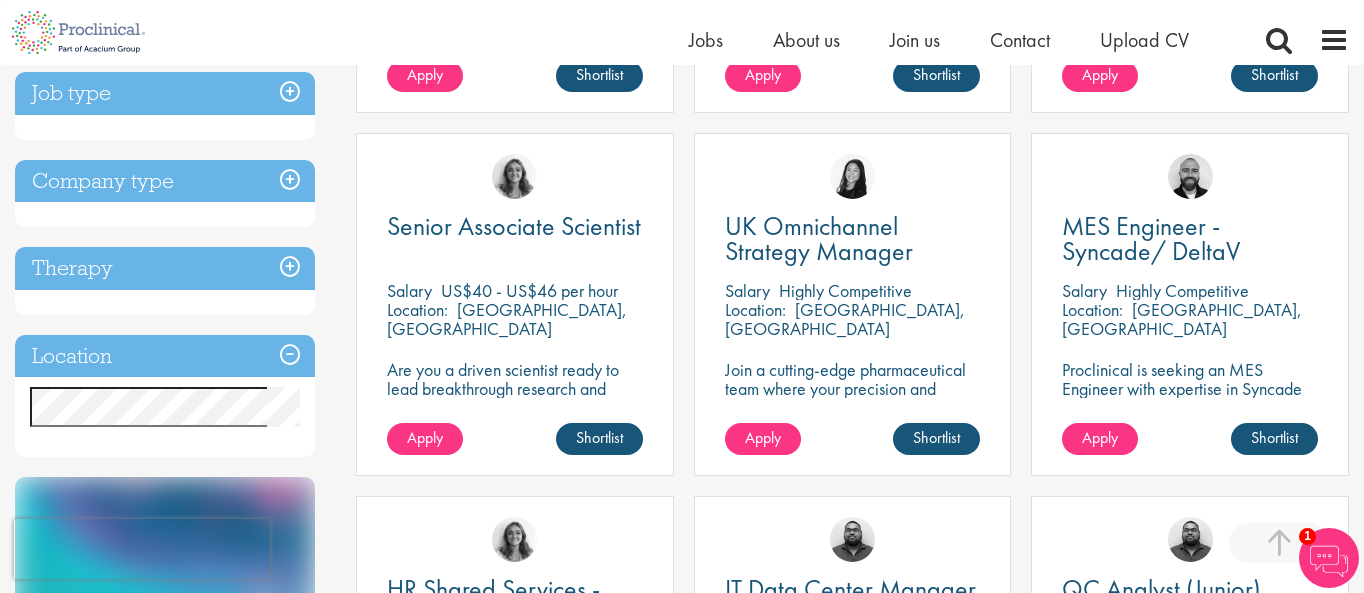 click on "Location" at bounding box center (165, 356) 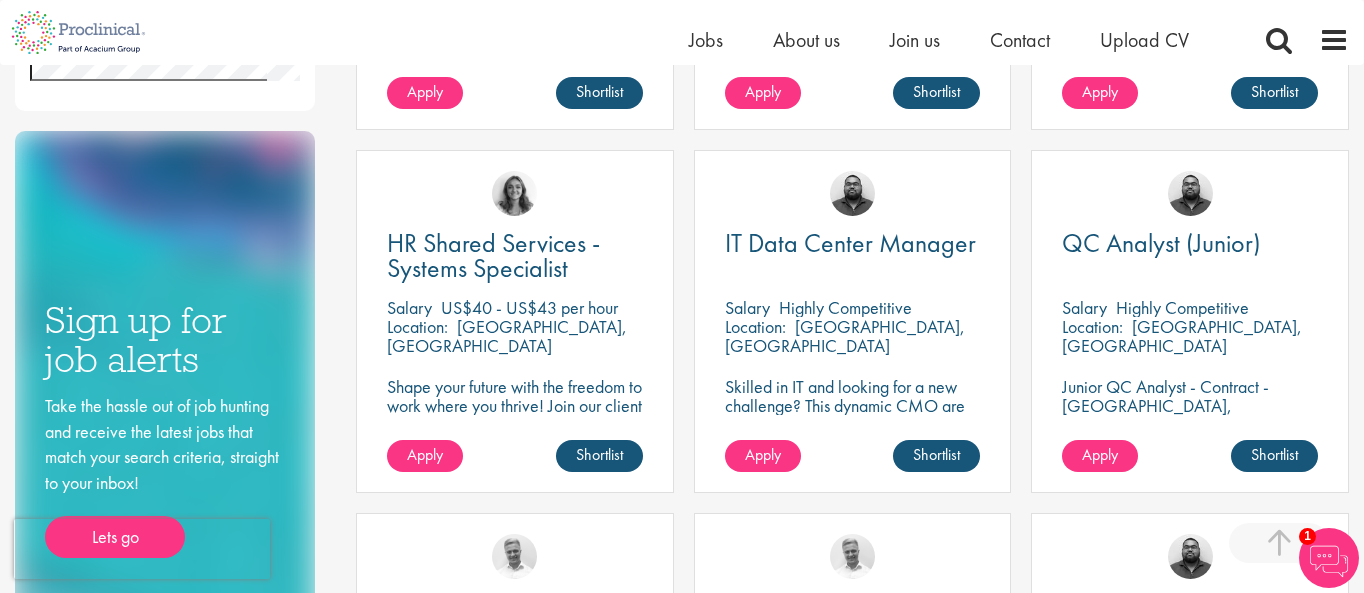 scroll, scrollTop: 1073, scrollLeft: 0, axis: vertical 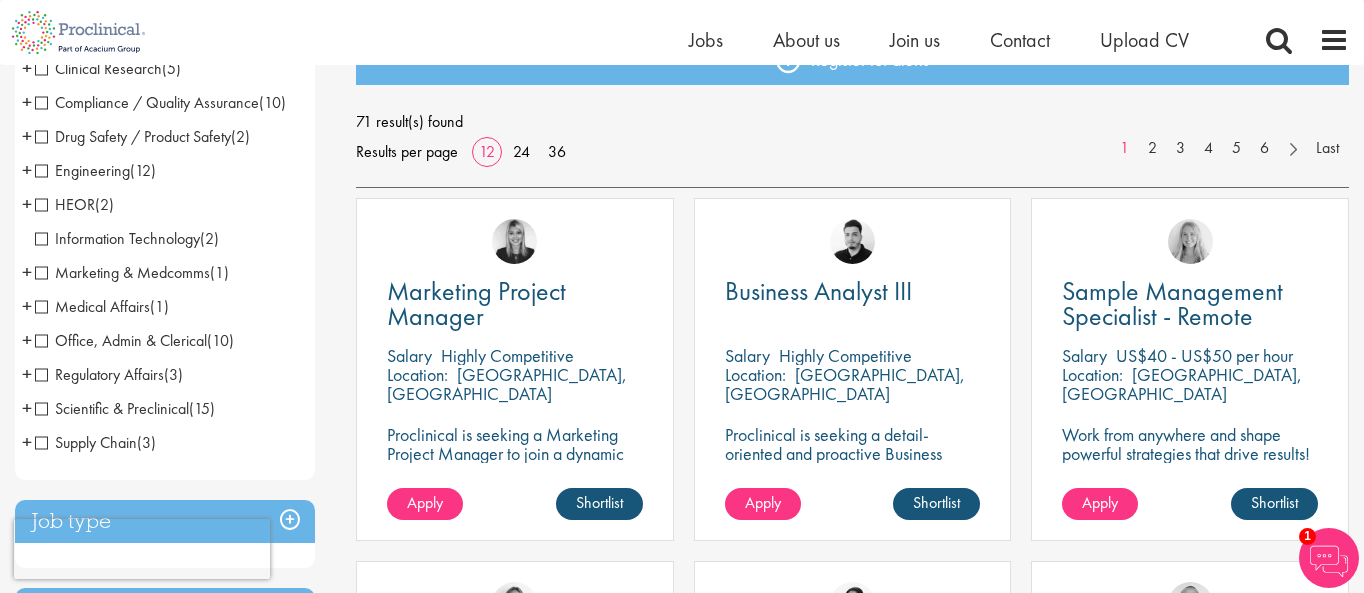 click on "Regulatory Affairs" at bounding box center (99, 374) 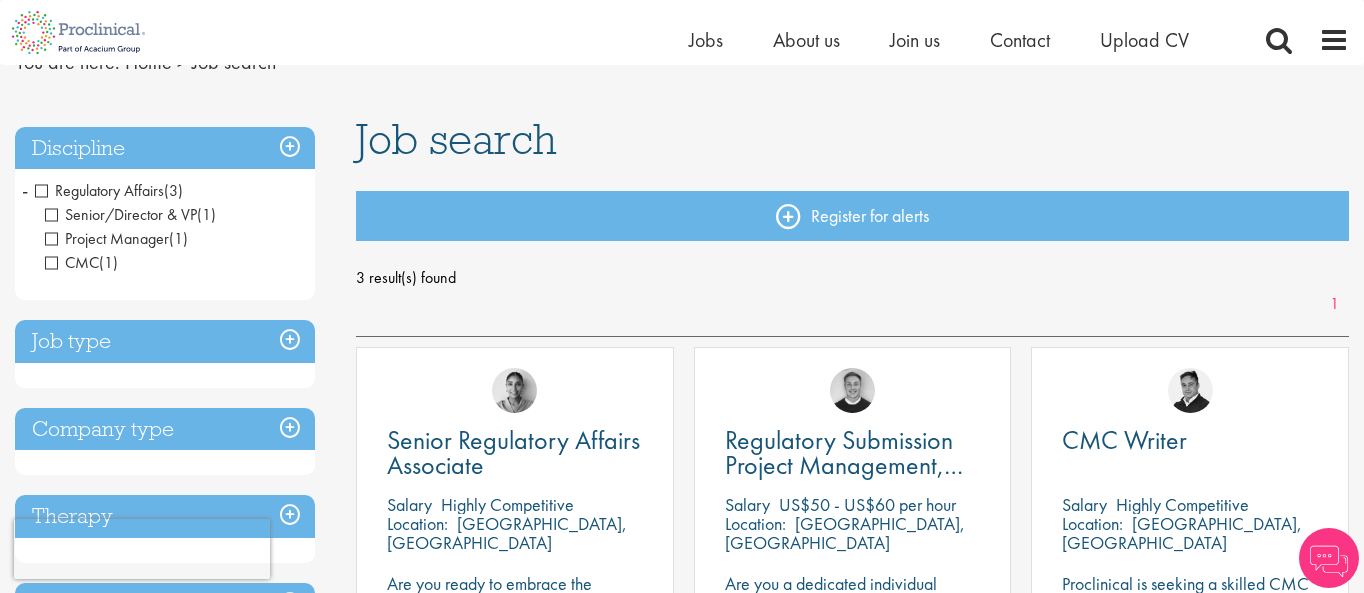scroll, scrollTop: 0, scrollLeft: 0, axis: both 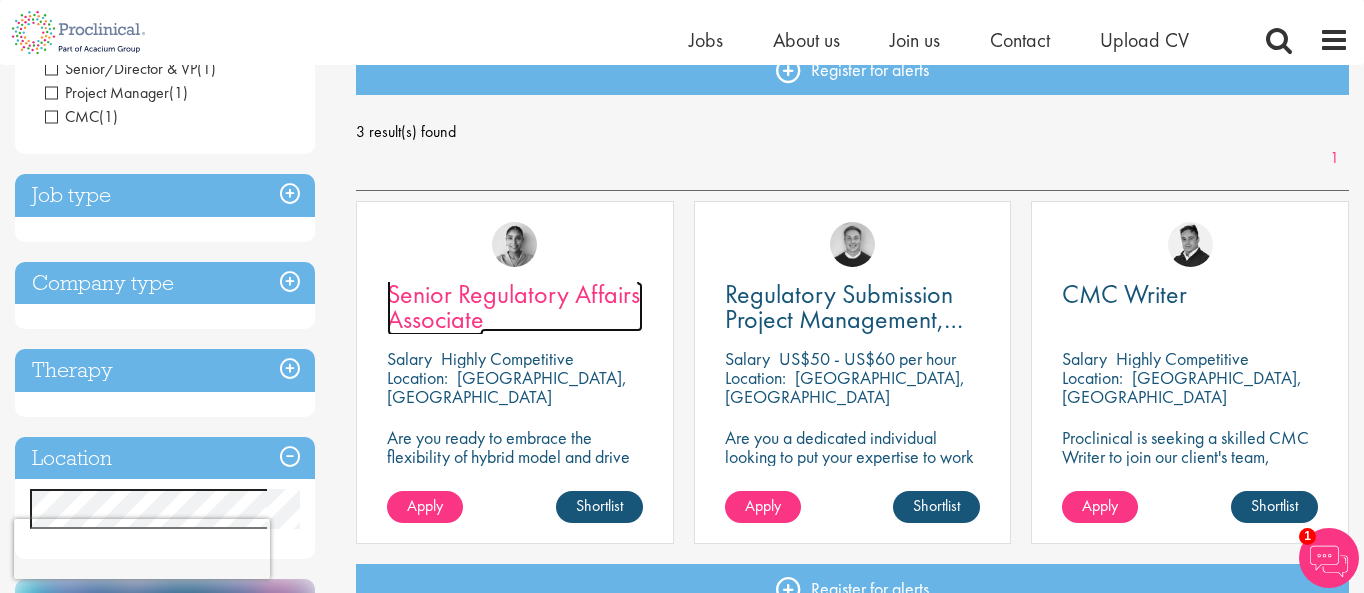 click on "Senior Regulatory Affairs Associate" at bounding box center [513, 306] 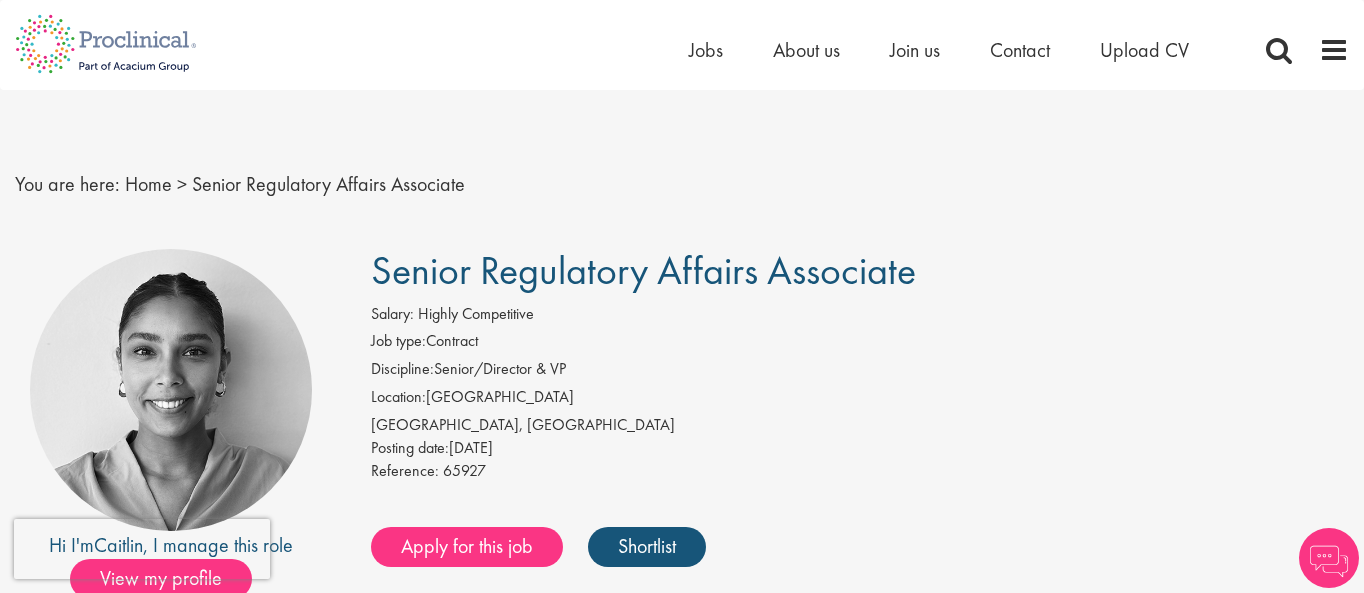 scroll, scrollTop: 0, scrollLeft: 0, axis: both 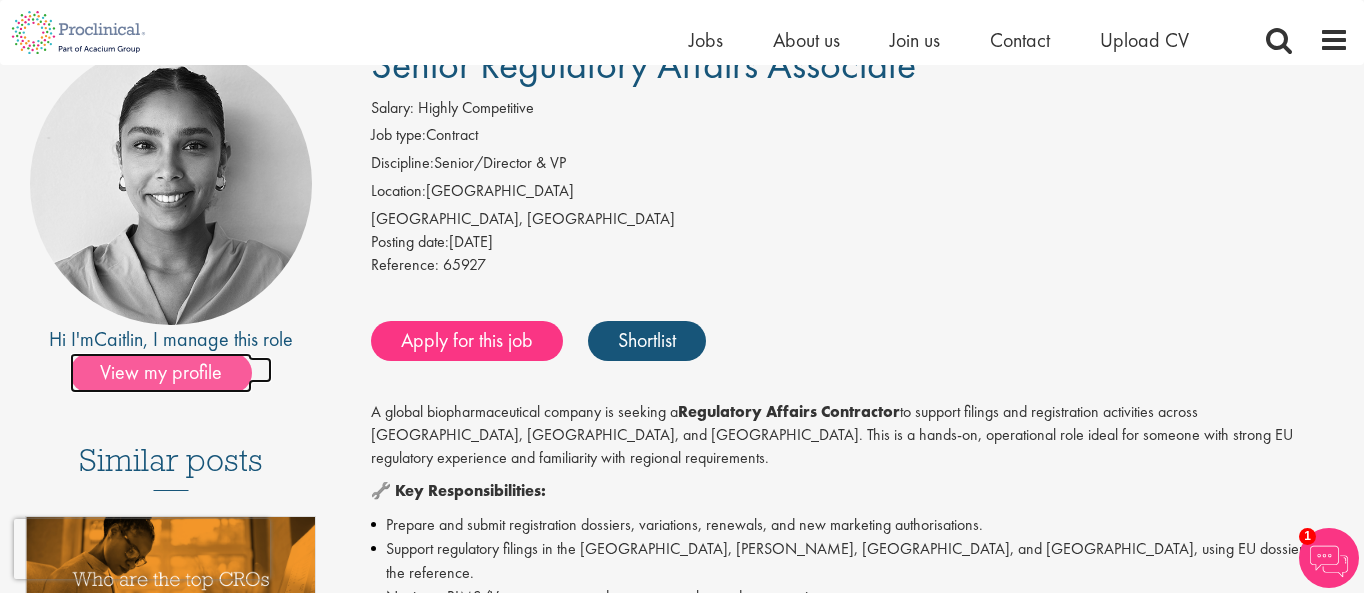 click on "View my profile" at bounding box center (161, 373) 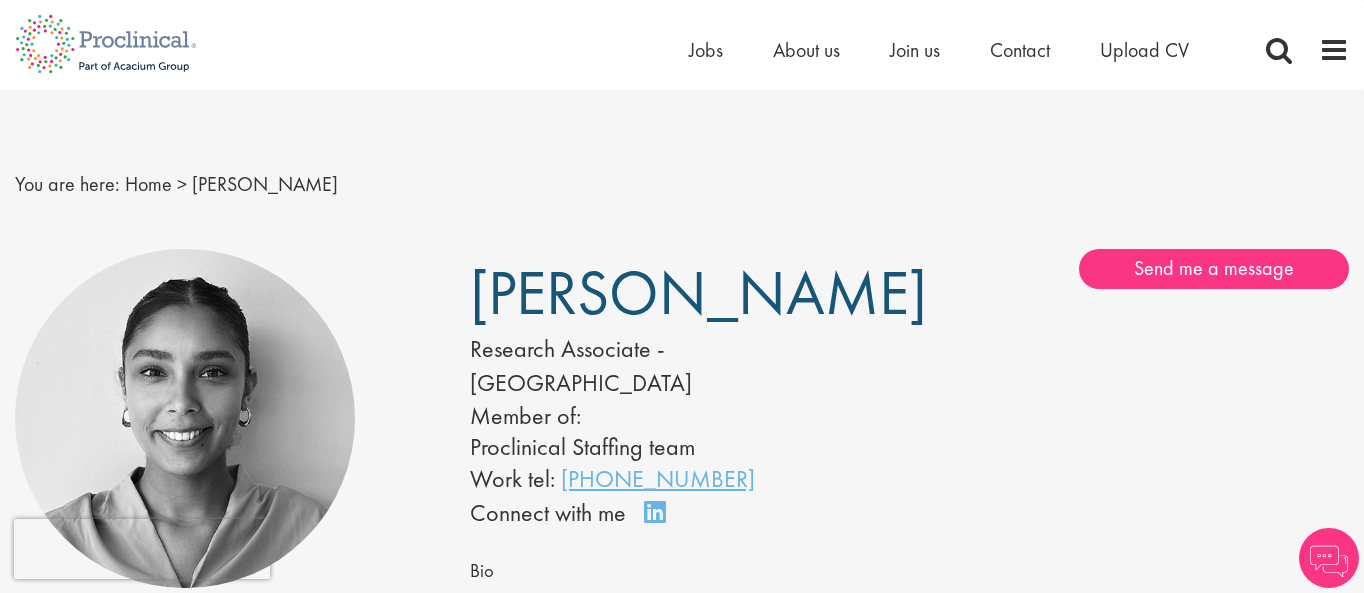 scroll, scrollTop: 0, scrollLeft: 0, axis: both 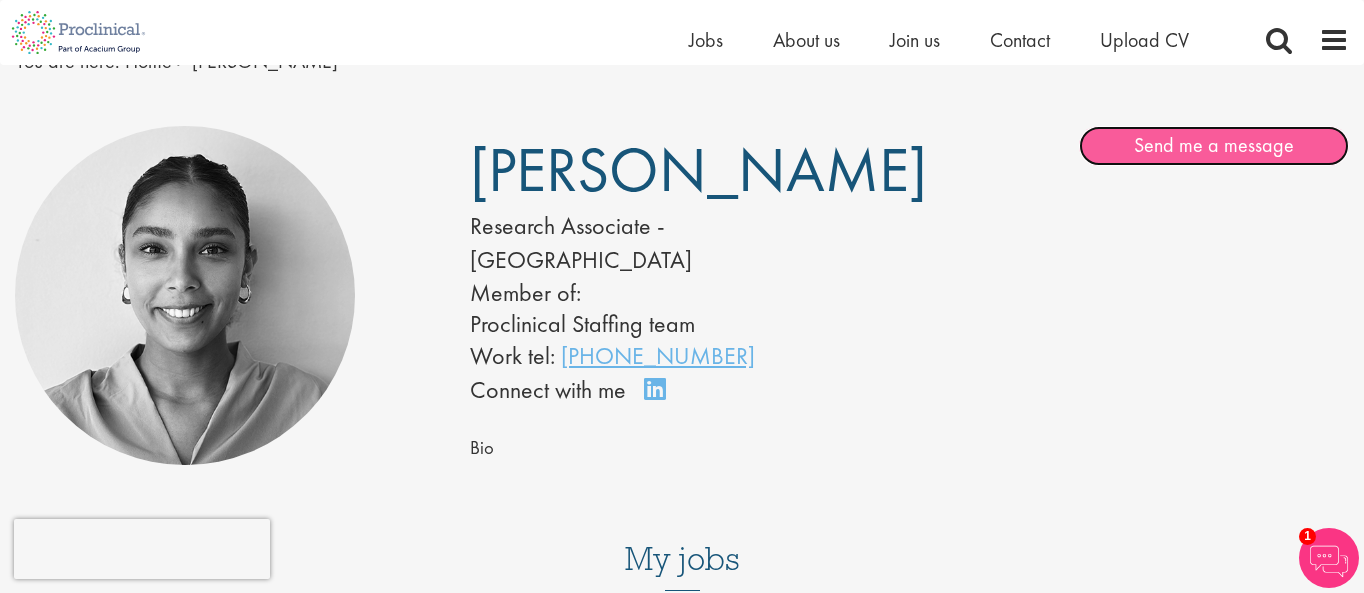 click on "Send me a message" at bounding box center [1214, 146] 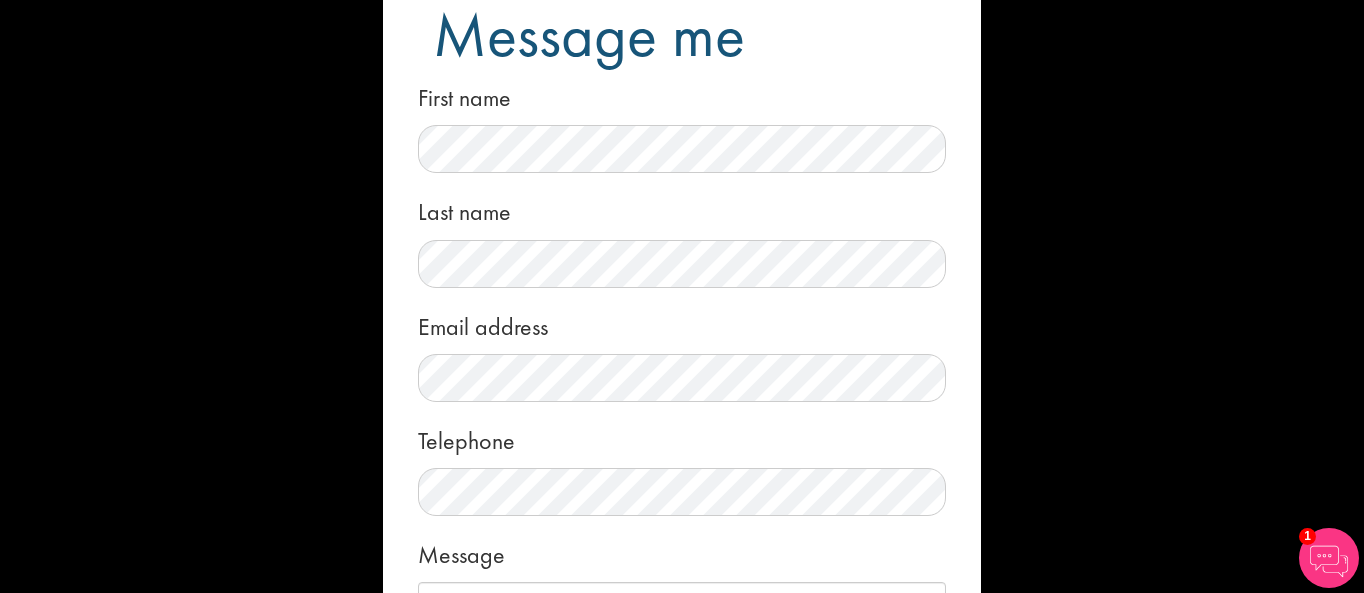 scroll, scrollTop: 45, scrollLeft: 0, axis: vertical 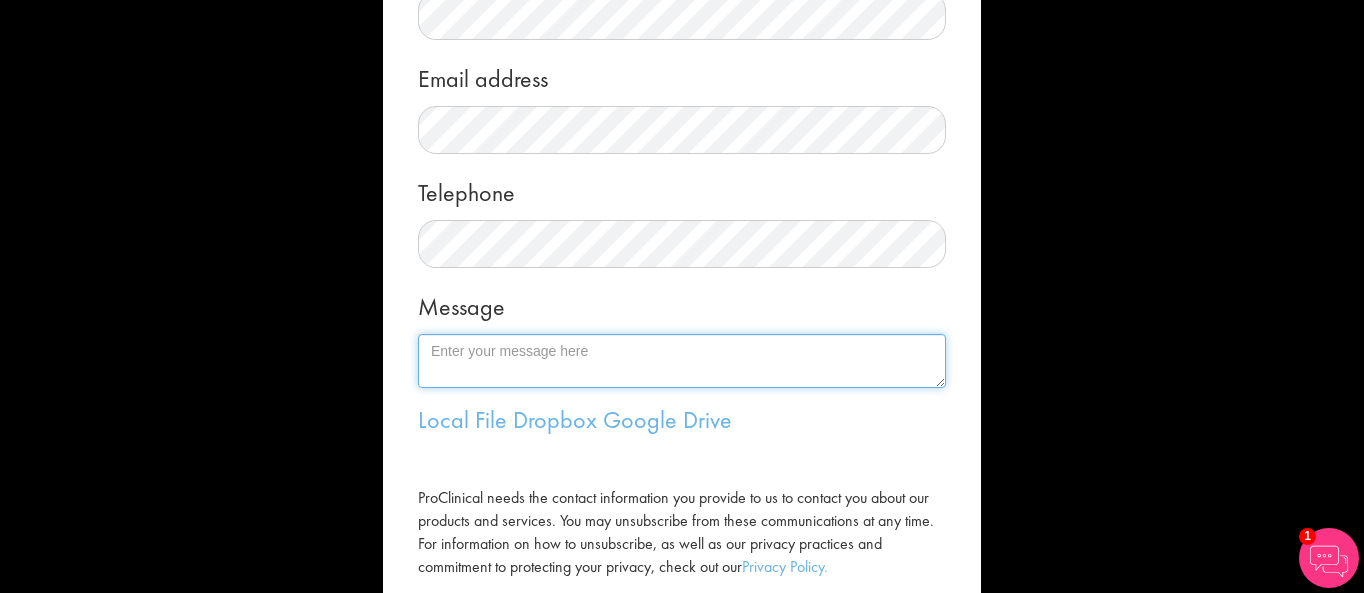 click on "Message" at bounding box center [682, 361] 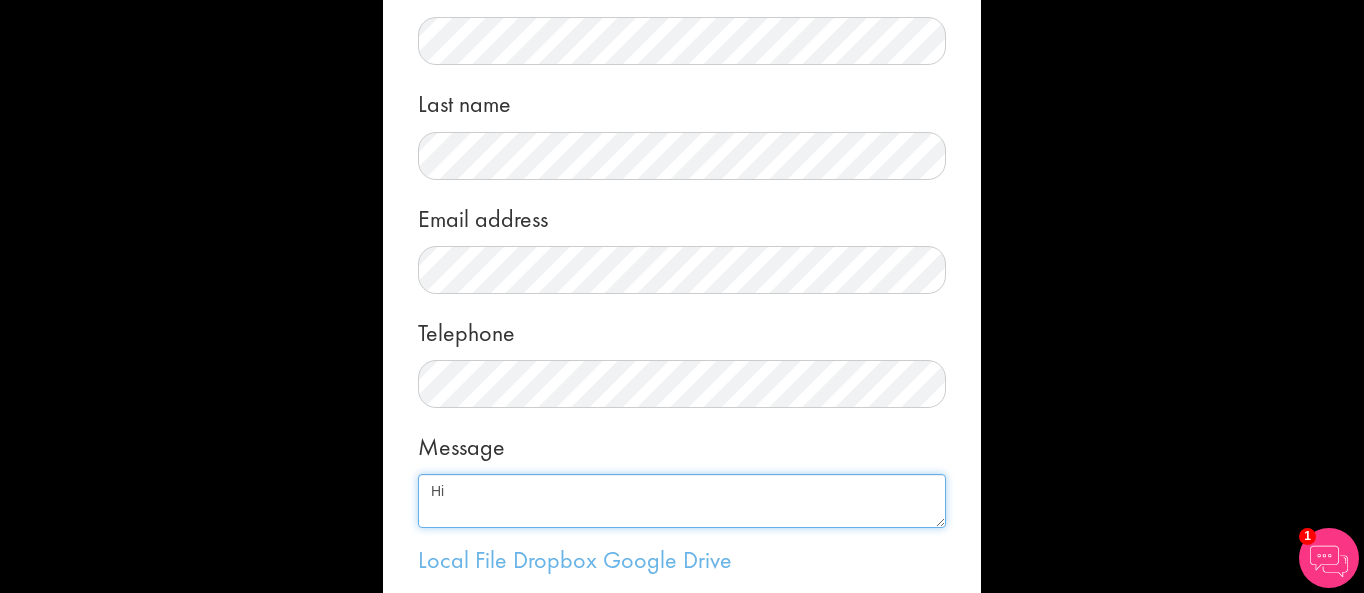 scroll, scrollTop: 185, scrollLeft: 0, axis: vertical 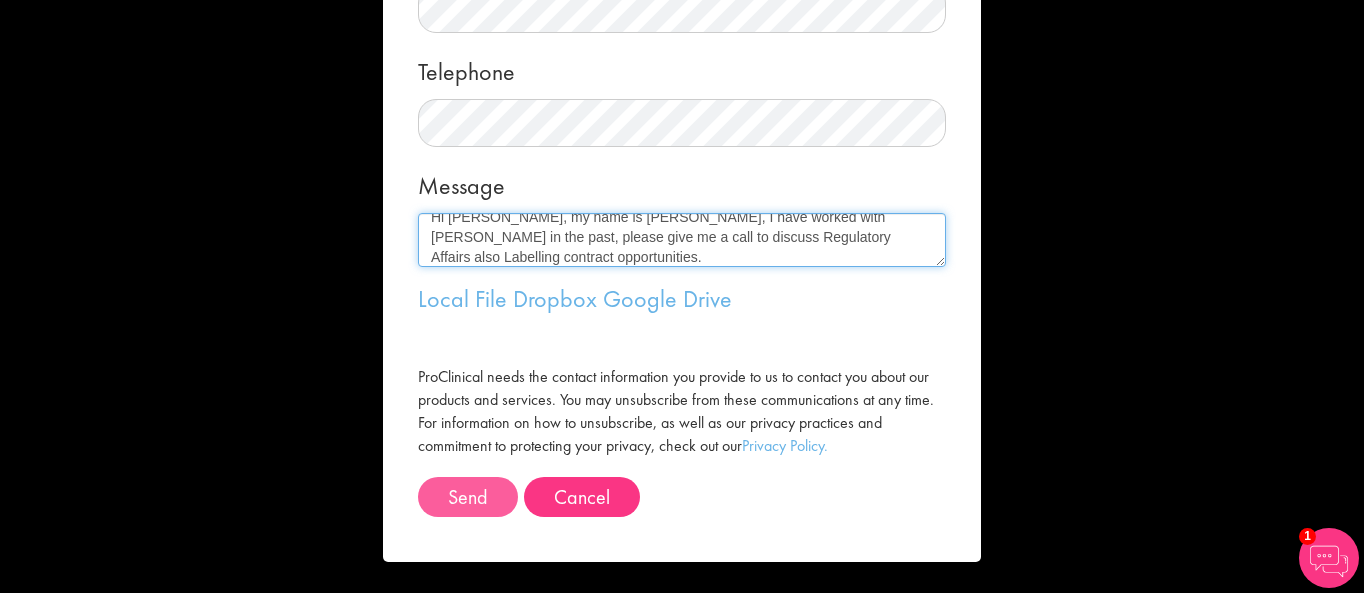 type on "Hi Caitlin, my name is Carlos Ghassoub, I have worked with Proclinical in the past, please give me a call to discuss Regulatory Affairs also Labelling contract opportunities." 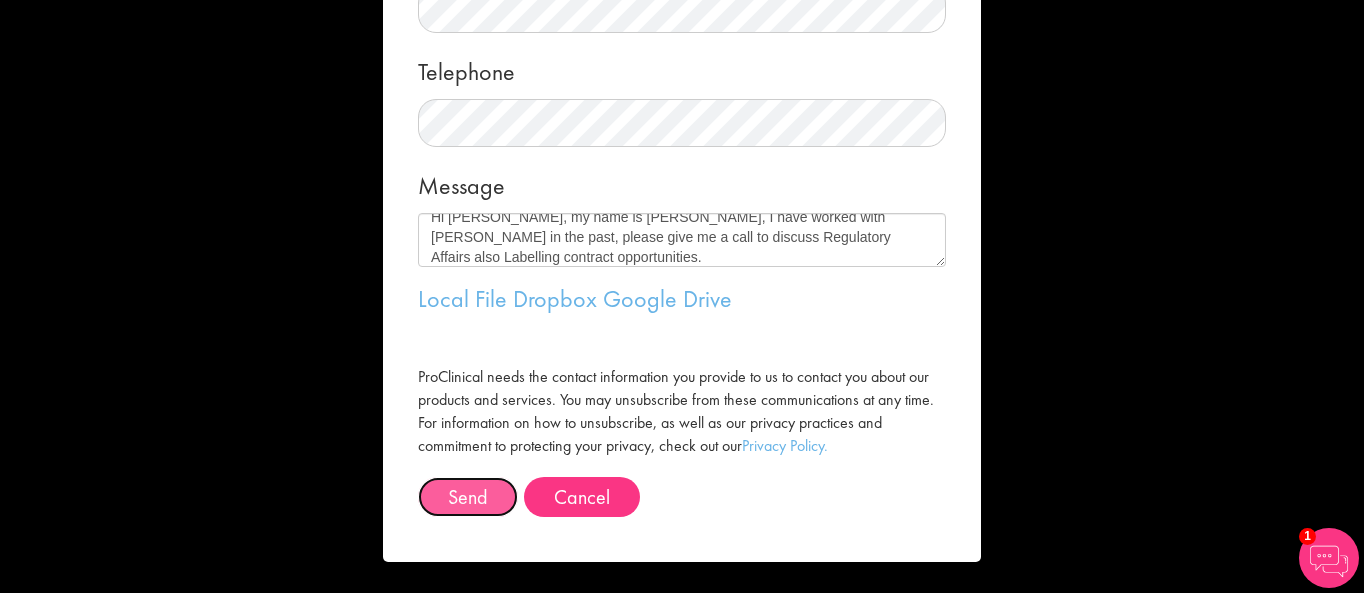 click on "Send" at bounding box center (468, 497) 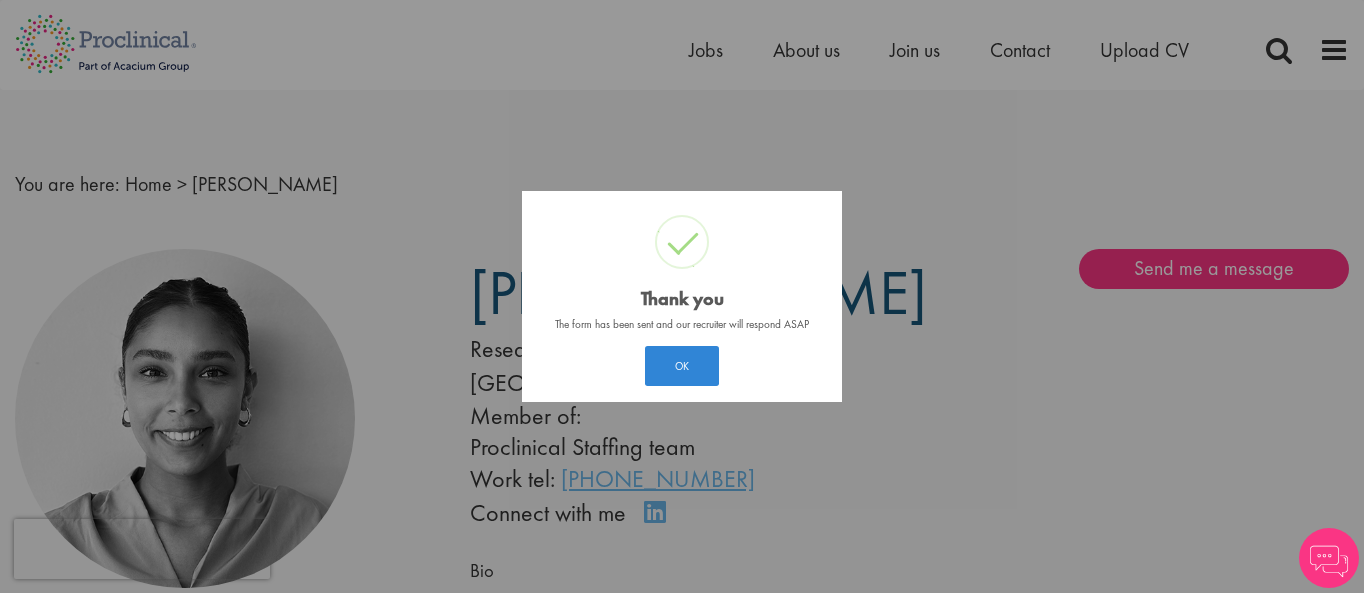 scroll, scrollTop: 0, scrollLeft: 0, axis: both 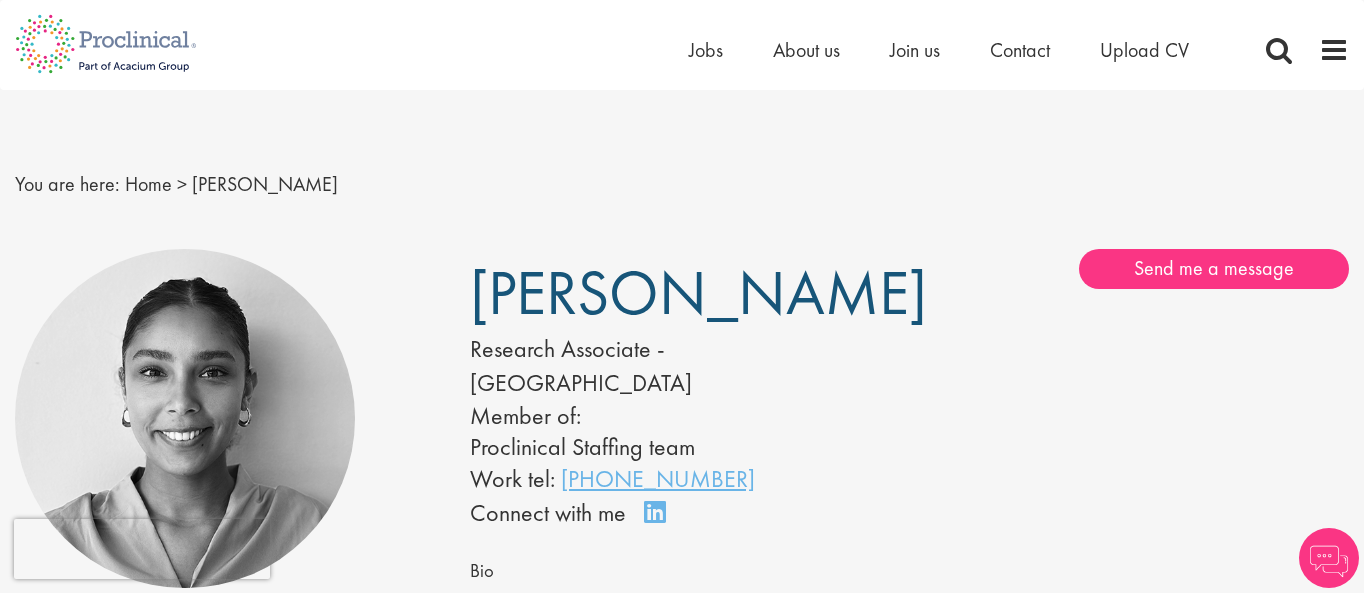 click at bounding box center (1329, 558) 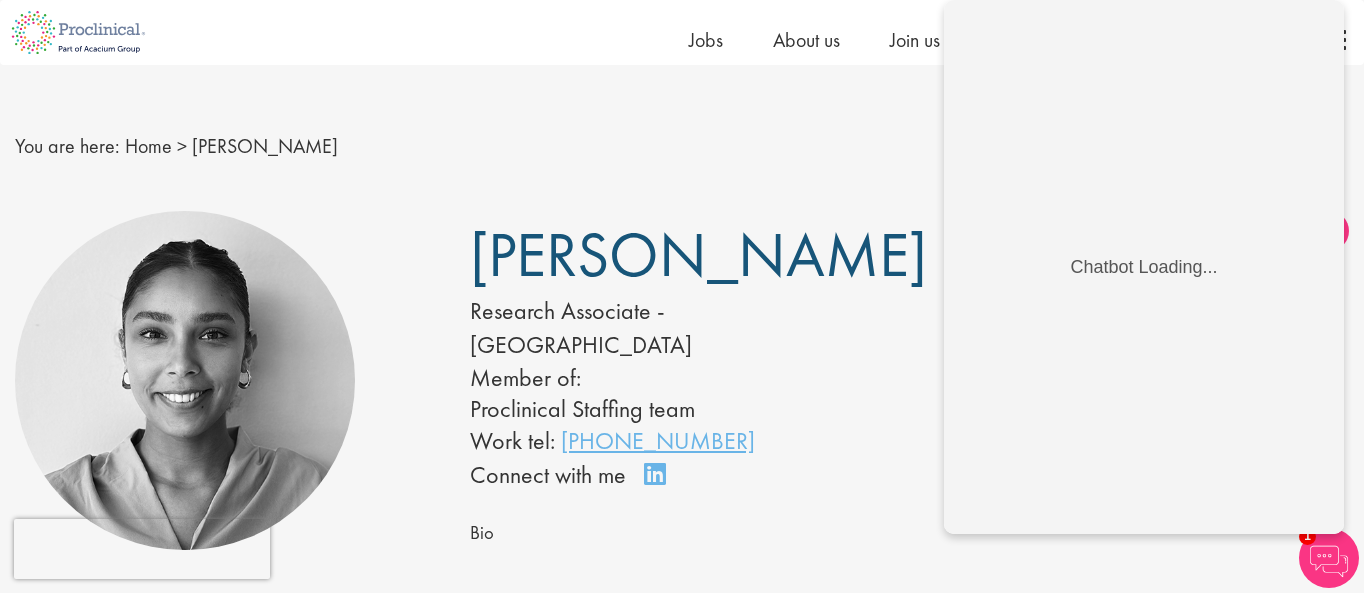 scroll, scrollTop: 0, scrollLeft: 0, axis: both 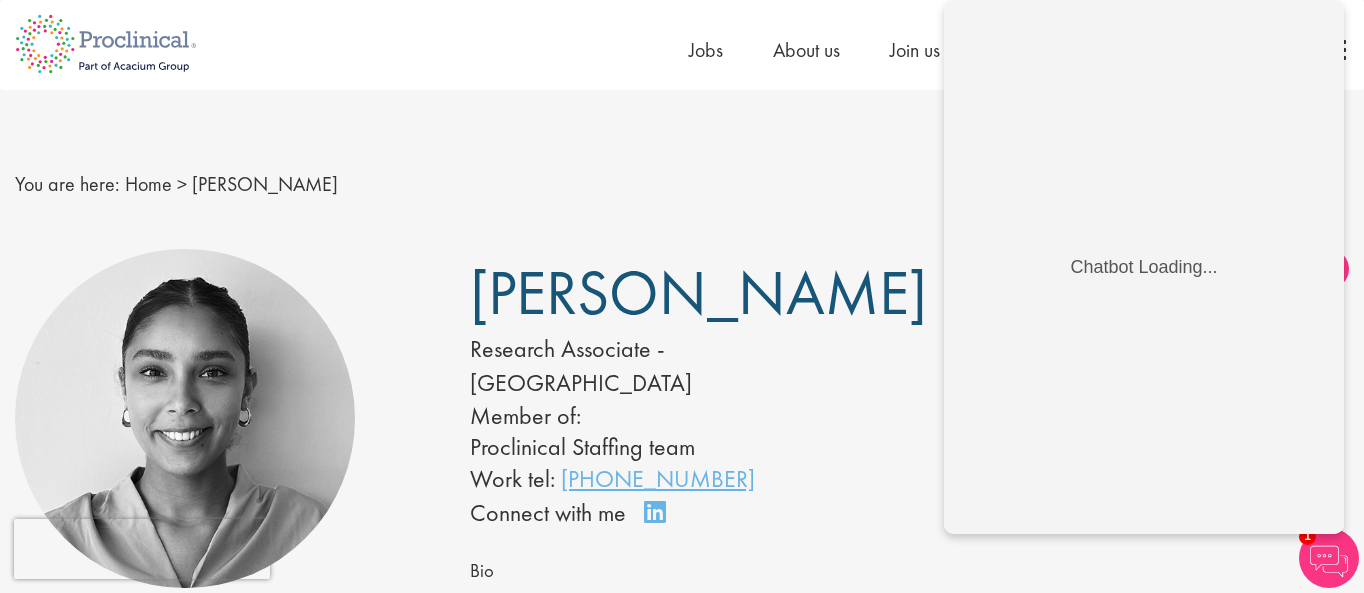 click on "You are here:
Home
>
[PERSON_NAME]" at bounding box center (682, 184) 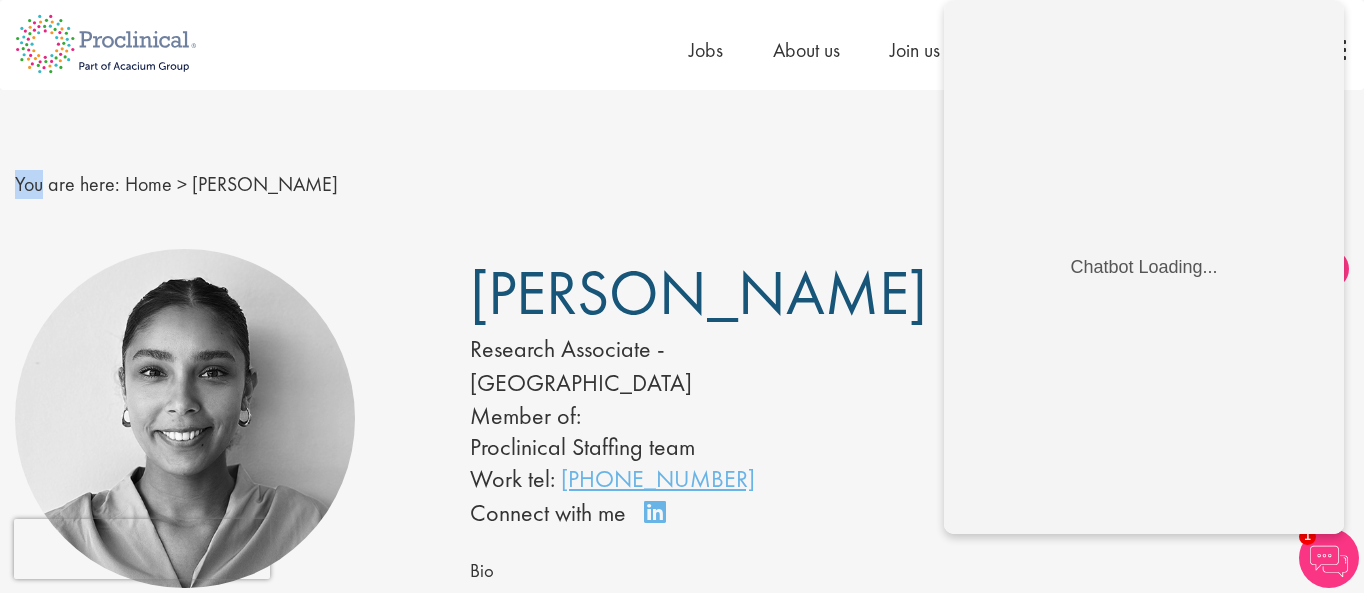 click at bounding box center (1329, 558) 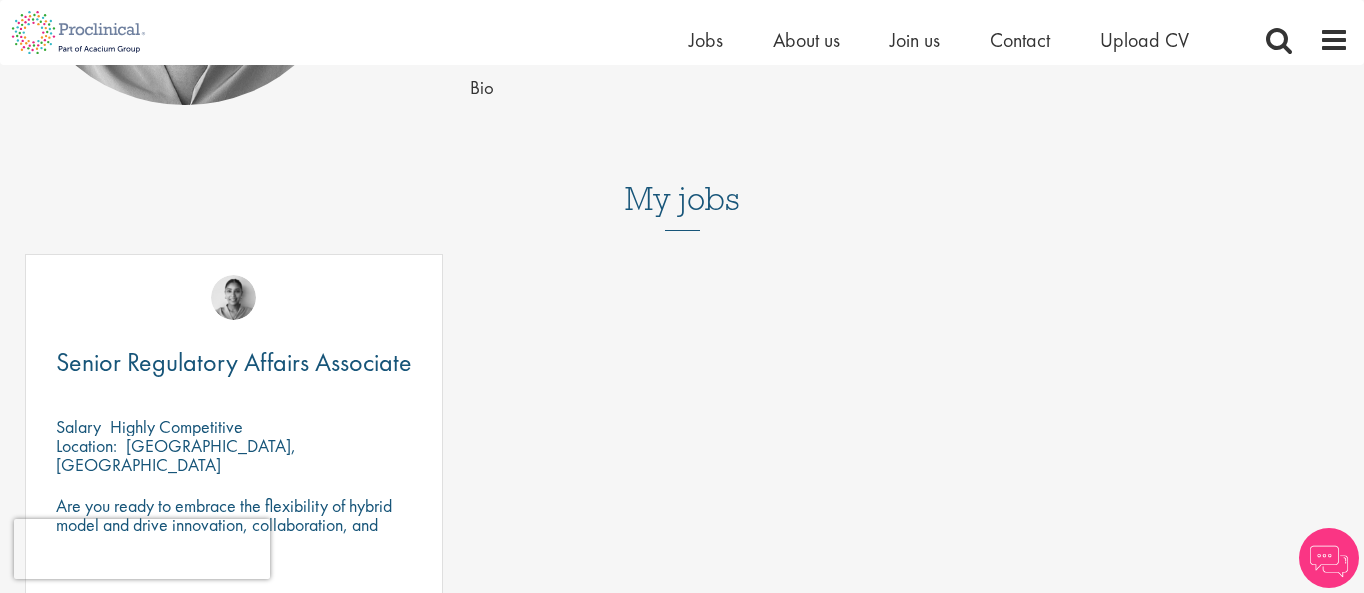scroll, scrollTop: 0, scrollLeft: 0, axis: both 